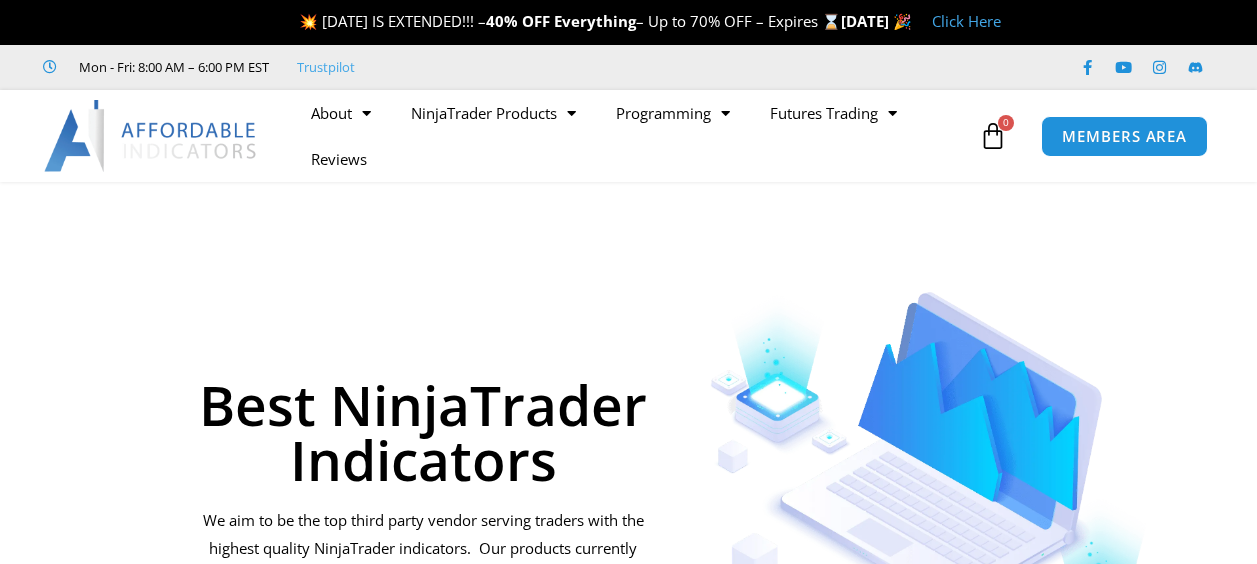 scroll, scrollTop: 0, scrollLeft: 0, axis: both 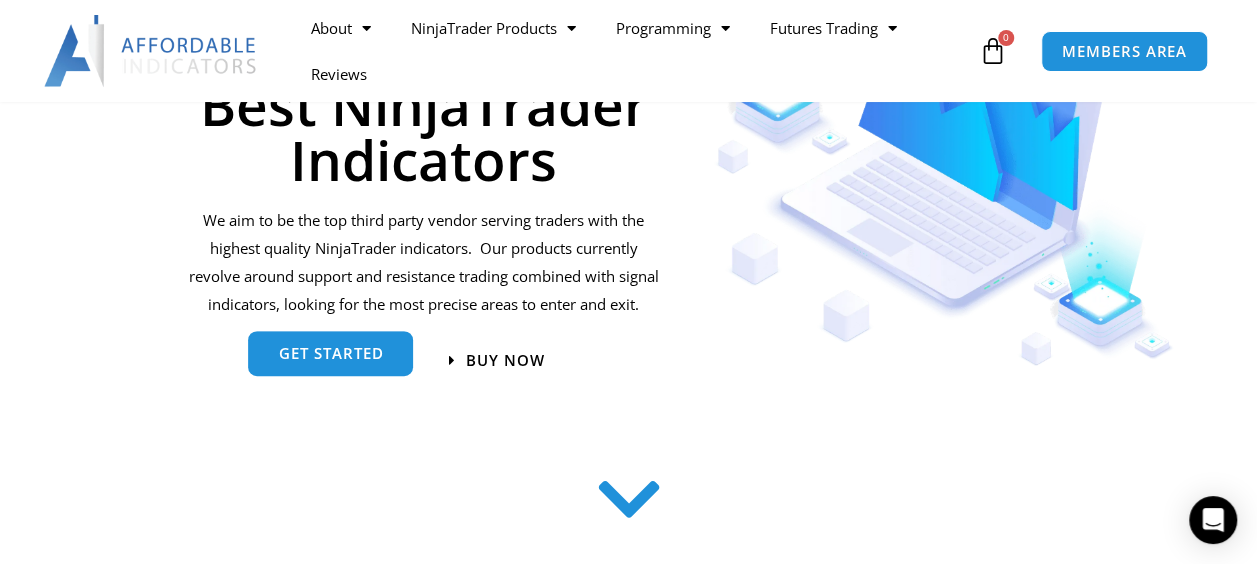 click on "get started" at bounding box center [330, 353] 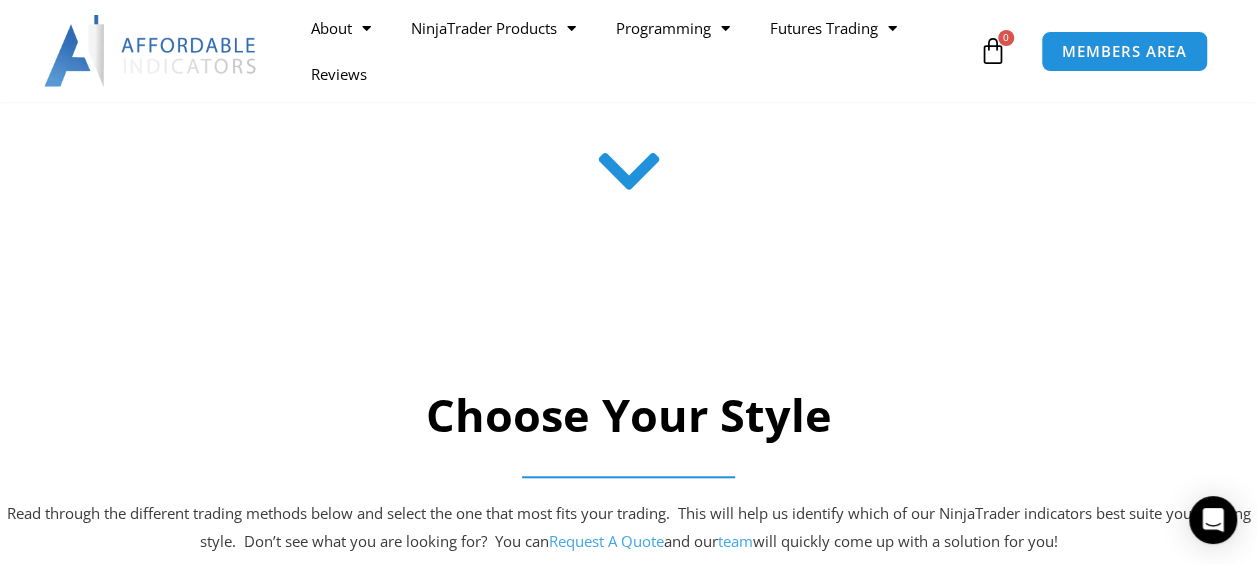 scroll, scrollTop: 398, scrollLeft: 0, axis: vertical 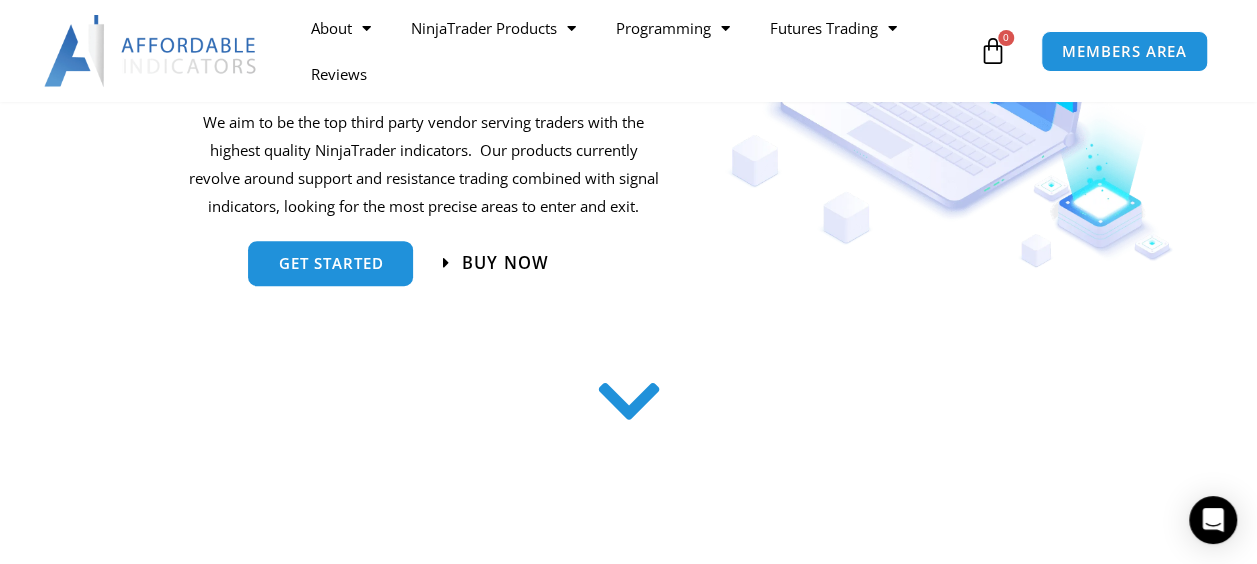 click on "Buy now" at bounding box center (505, 263) 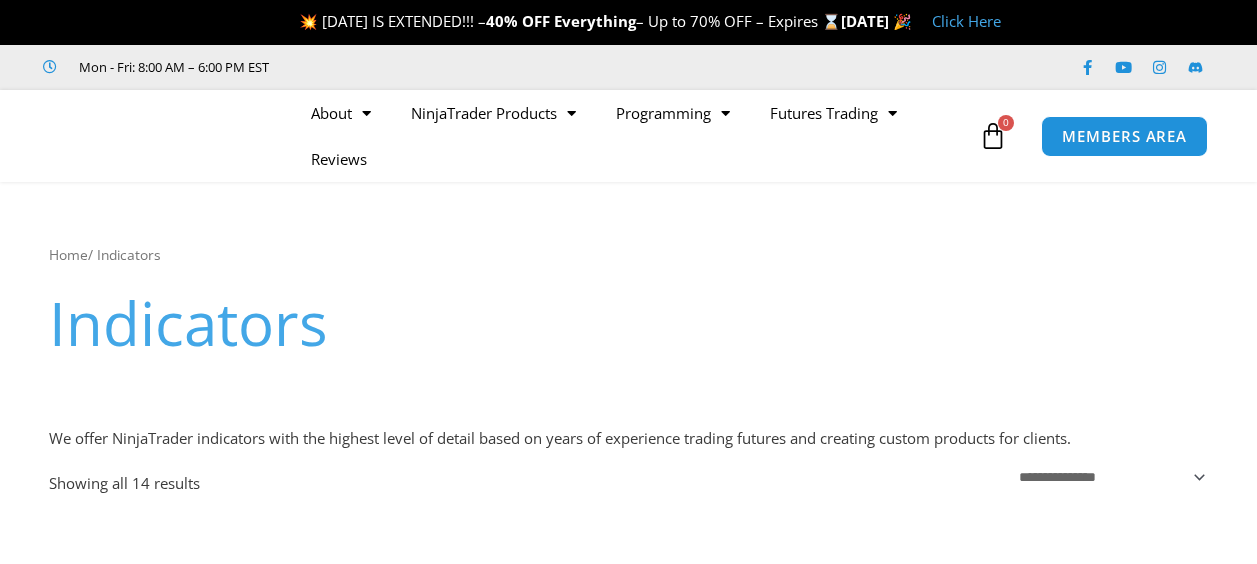 scroll, scrollTop: 0, scrollLeft: 0, axis: both 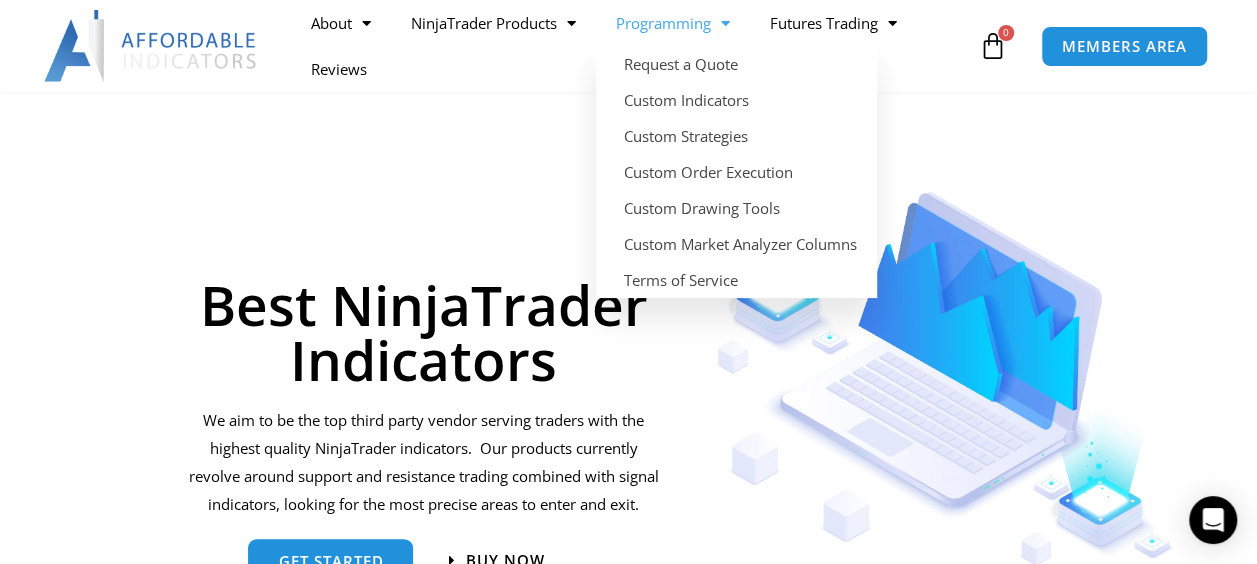 click on "Programming" 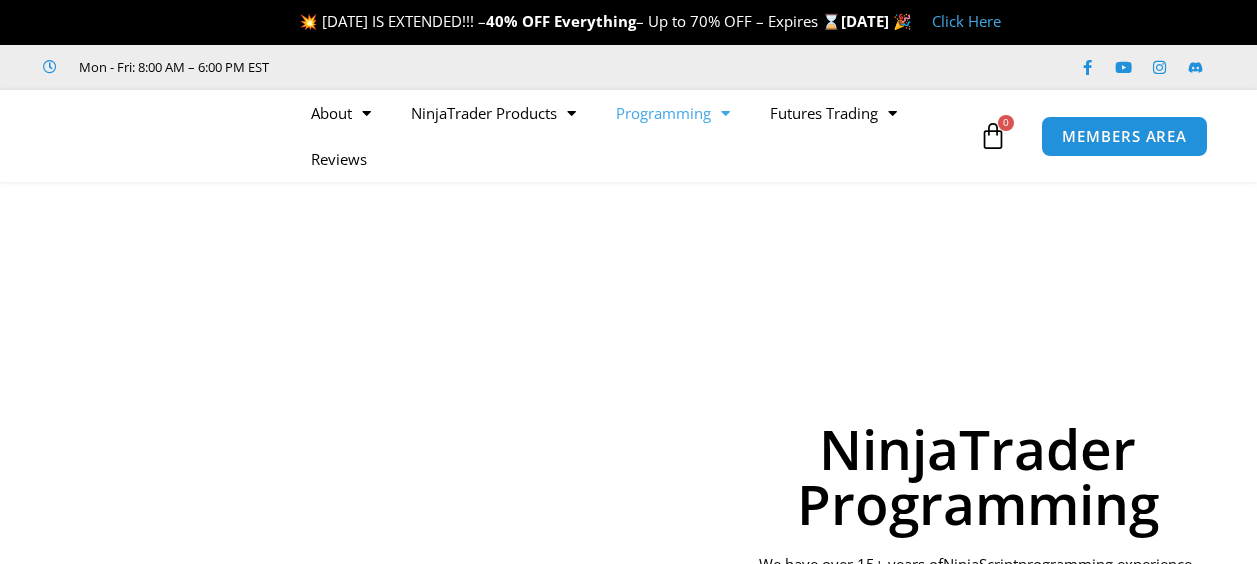 scroll, scrollTop: 0, scrollLeft: 0, axis: both 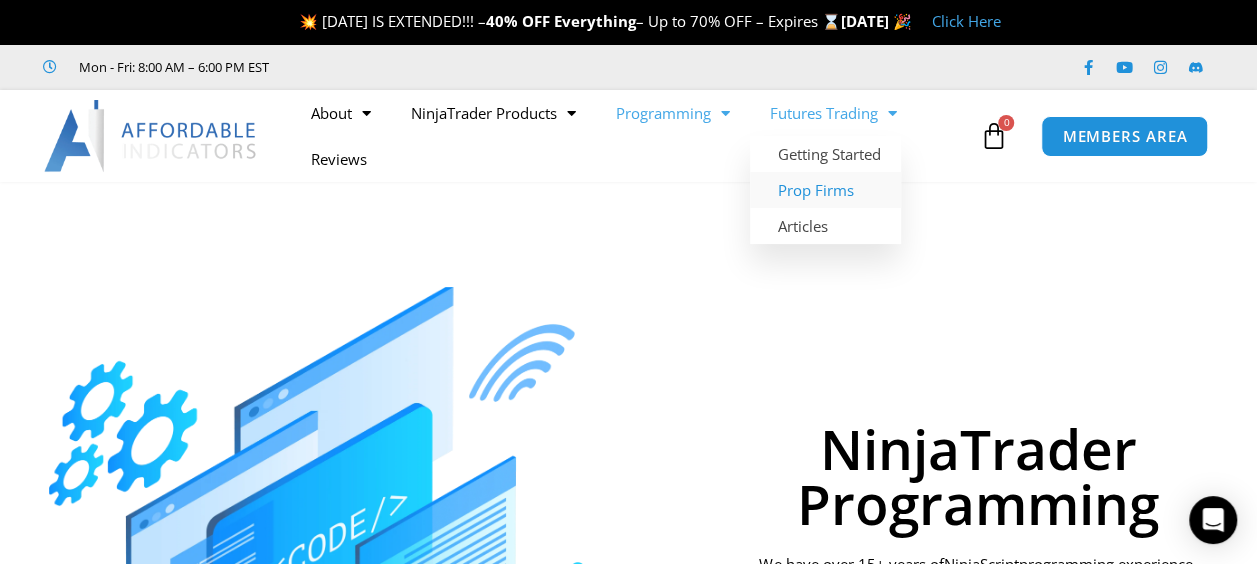 click on "Prop Firms" 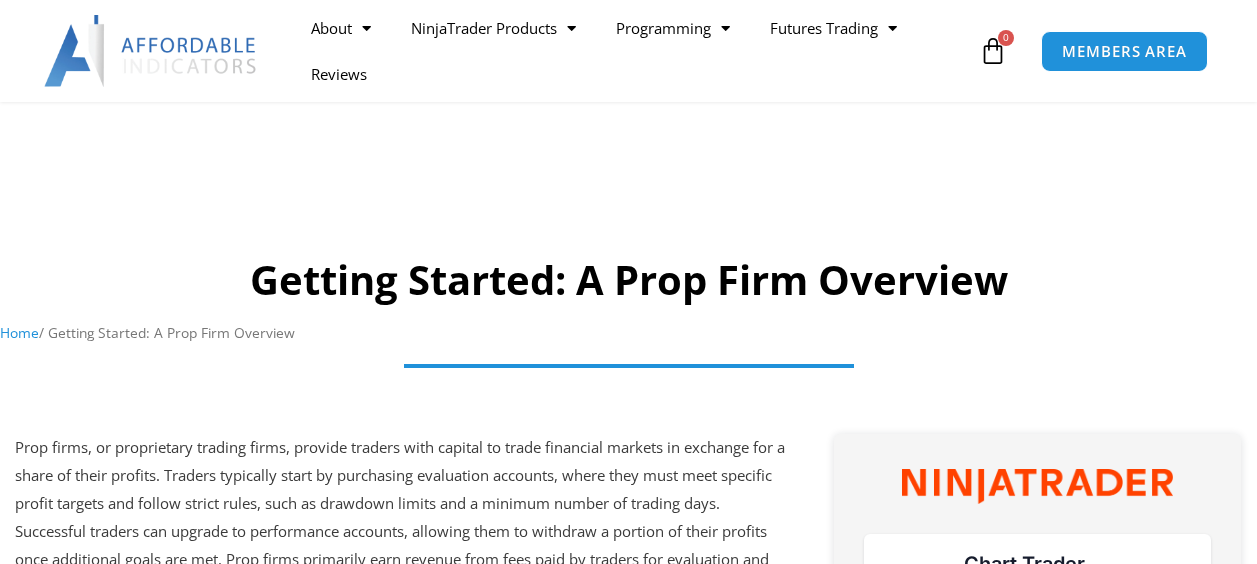 scroll, scrollTop: 300, scrollLeft: 0, axis: vertical 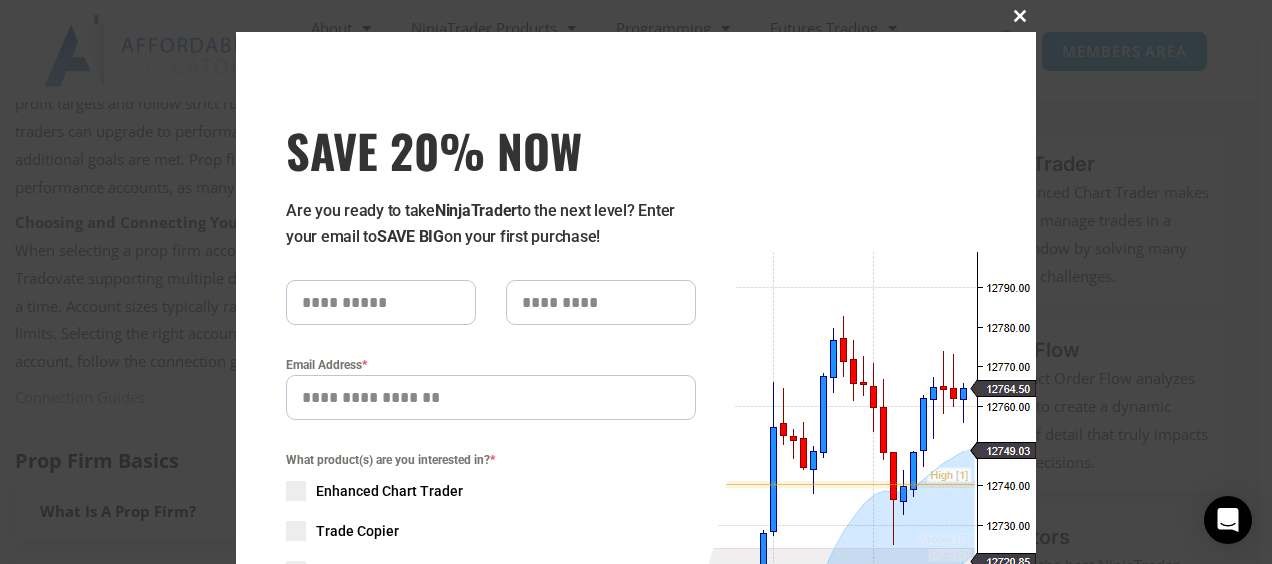click at bounding box center [1020, 16] 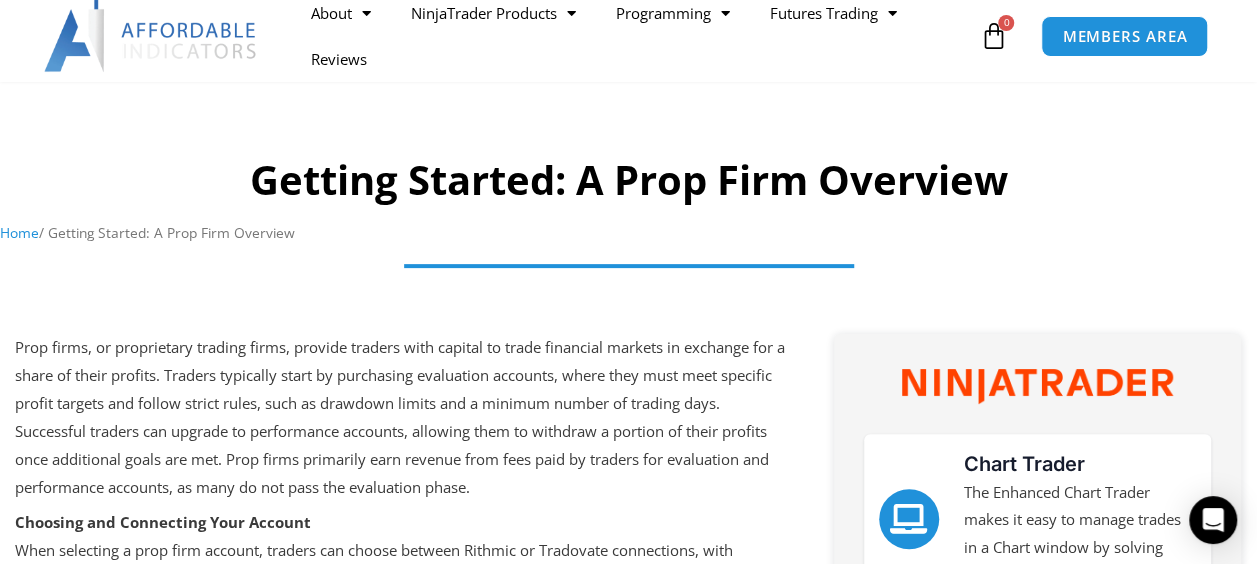 scroll, scrollTop: 0, scrollLeft: 0, axis: both 